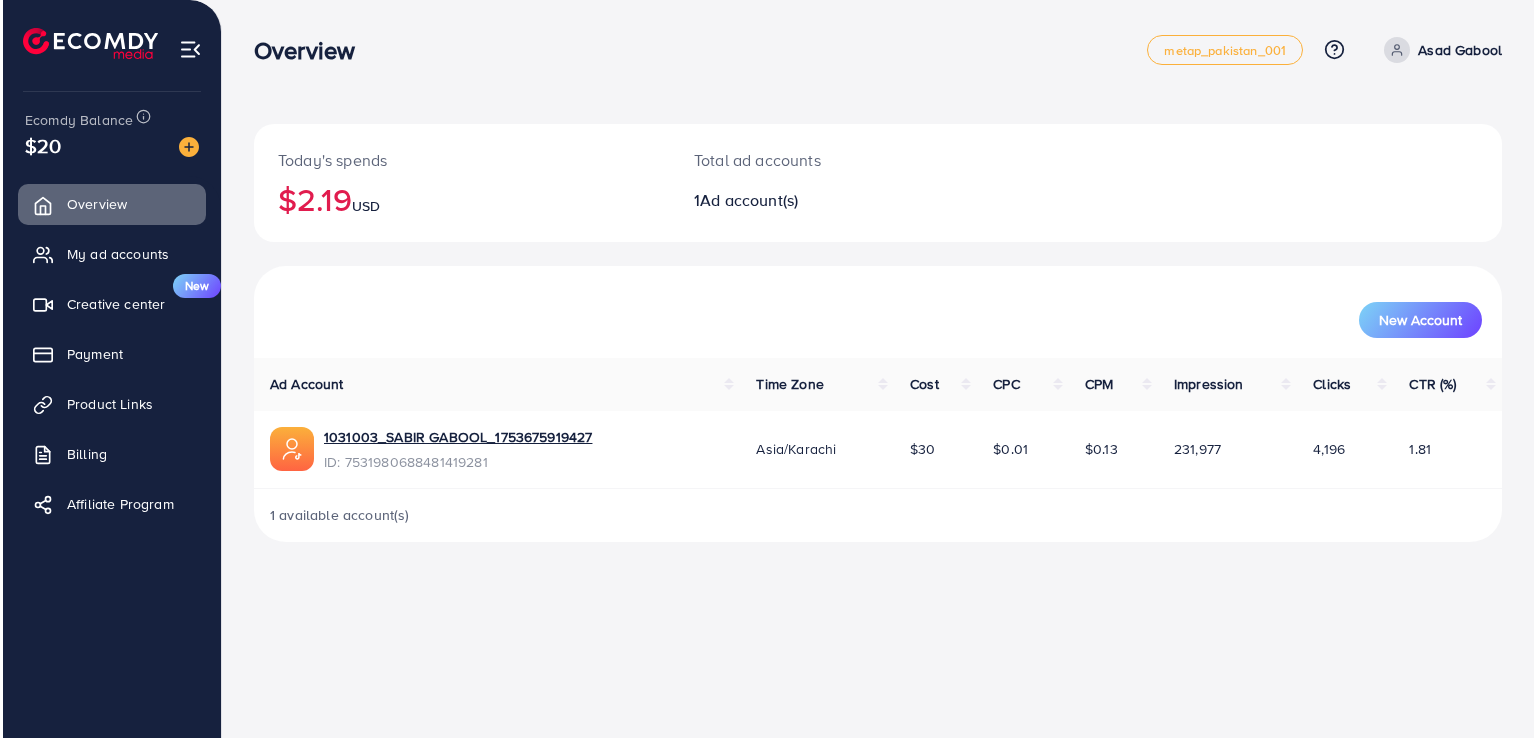 scroll, scrollTop: 0, scrollLeft: 0, axis: both 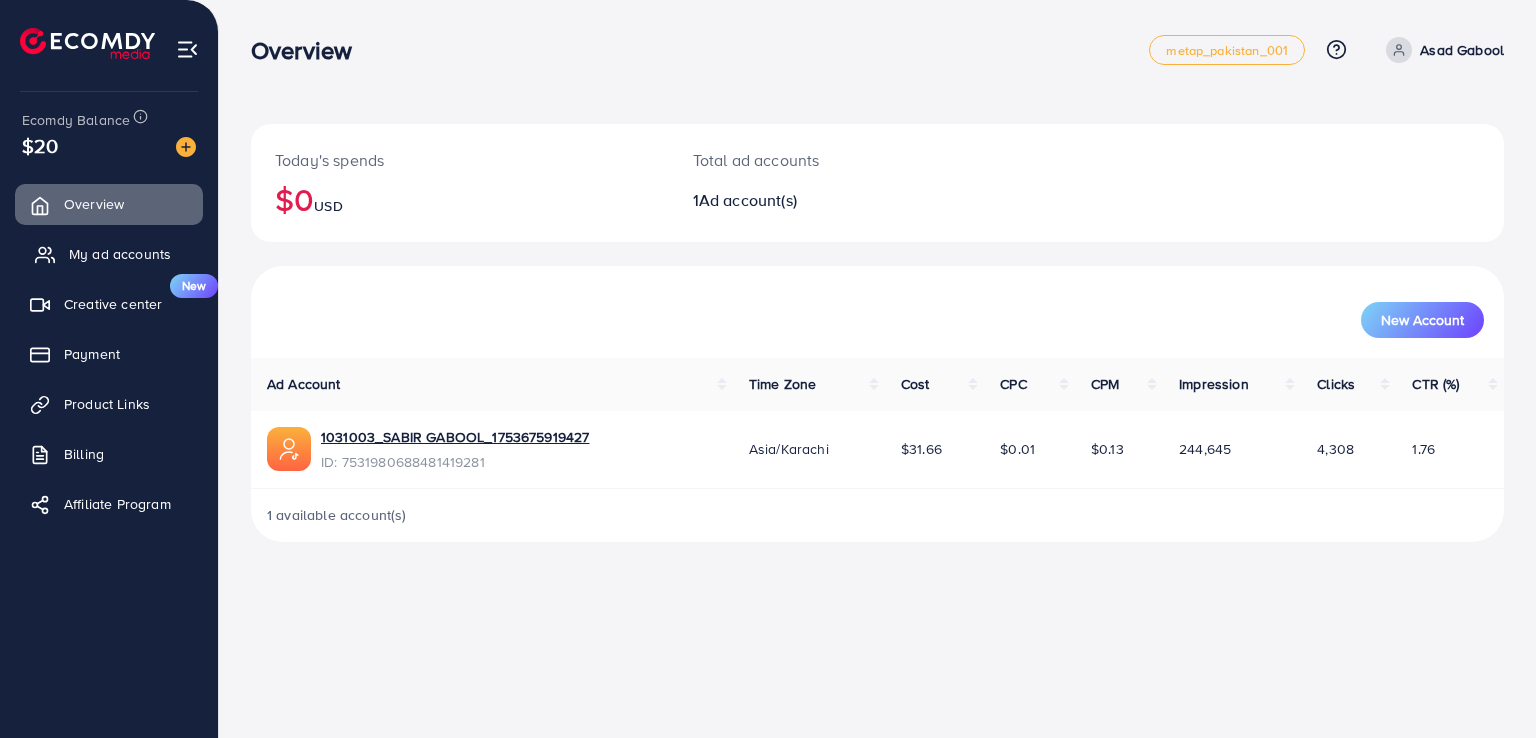 click on "My ad accounts" at bounding box center (120, 254) 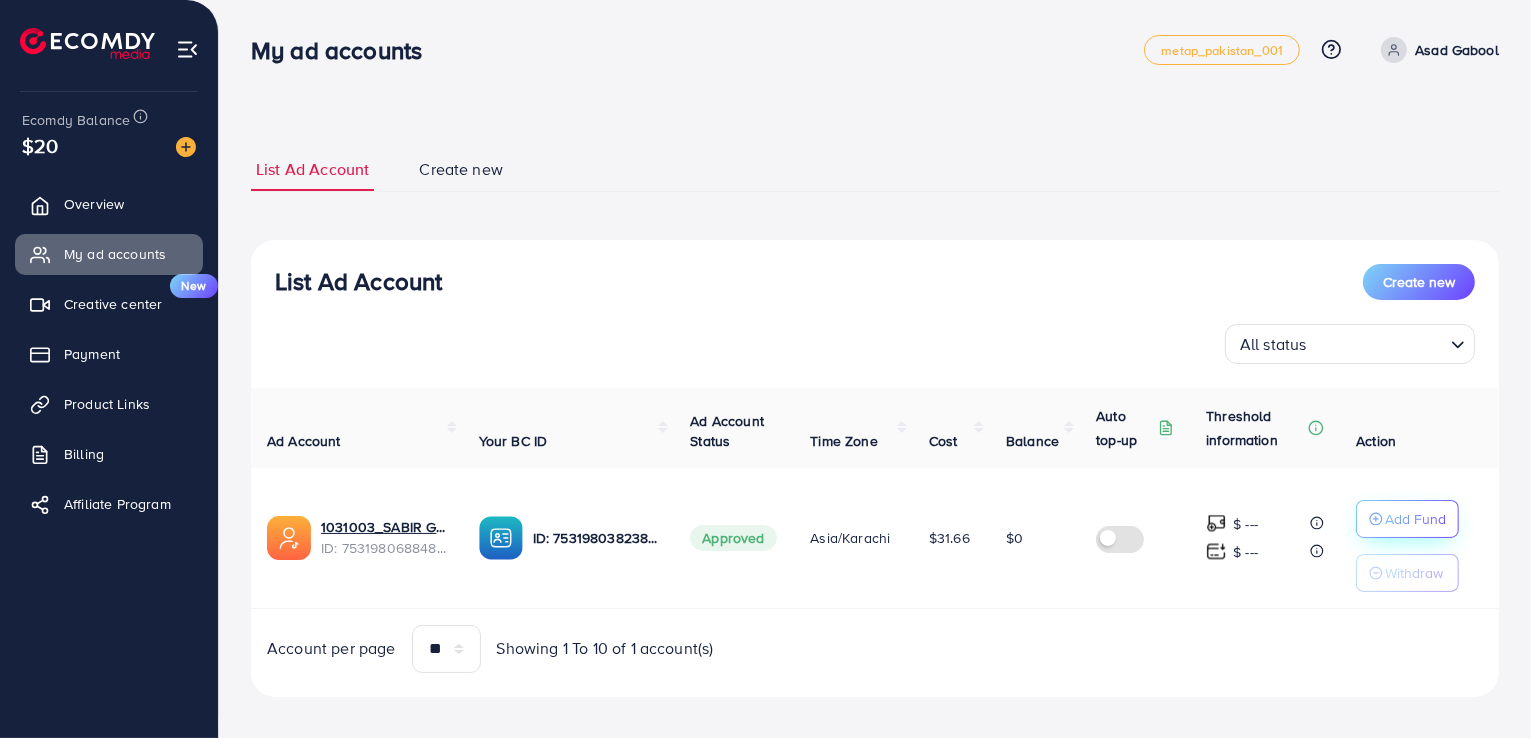 click on "Add Fund" at bounding box center (1415, 519) 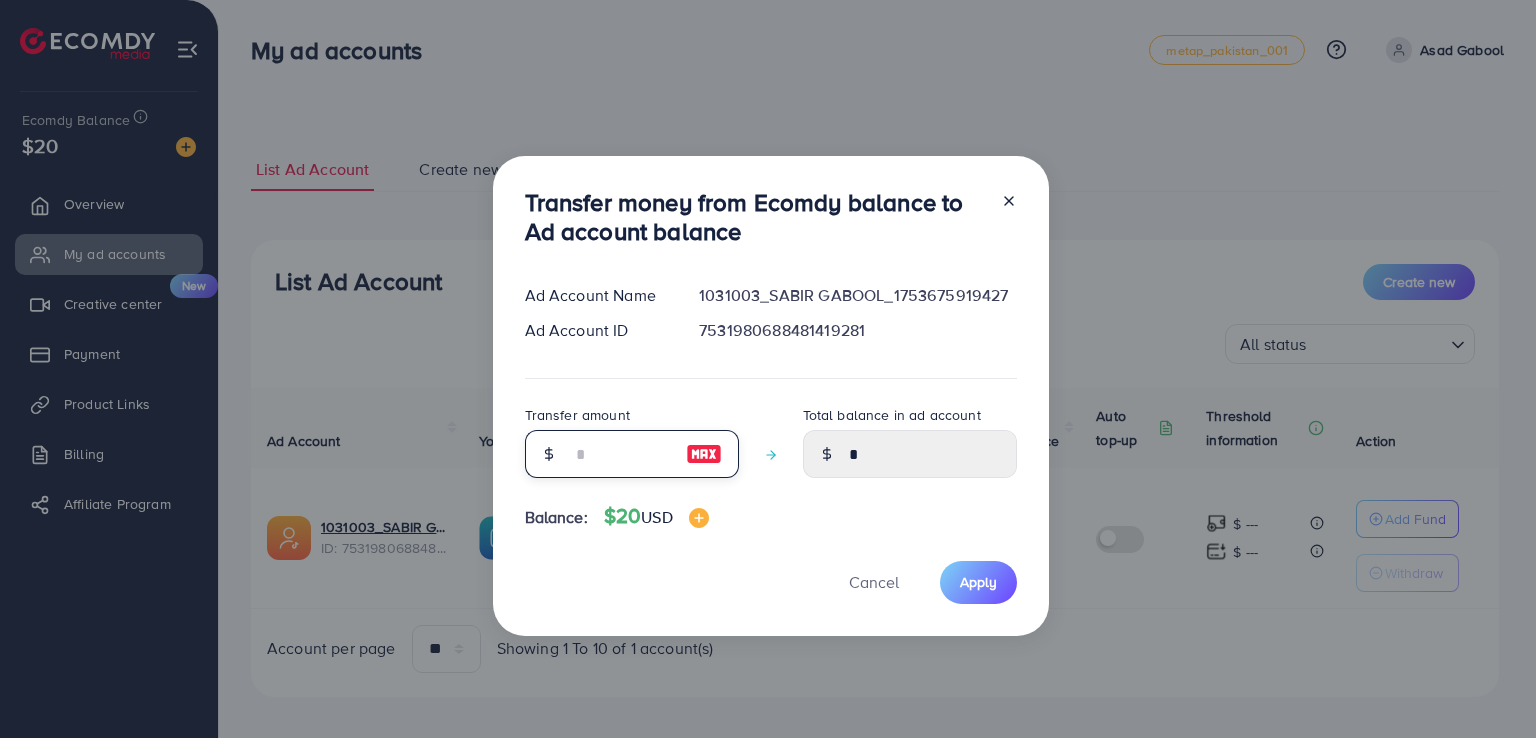 click at bounding box center [621, 454] 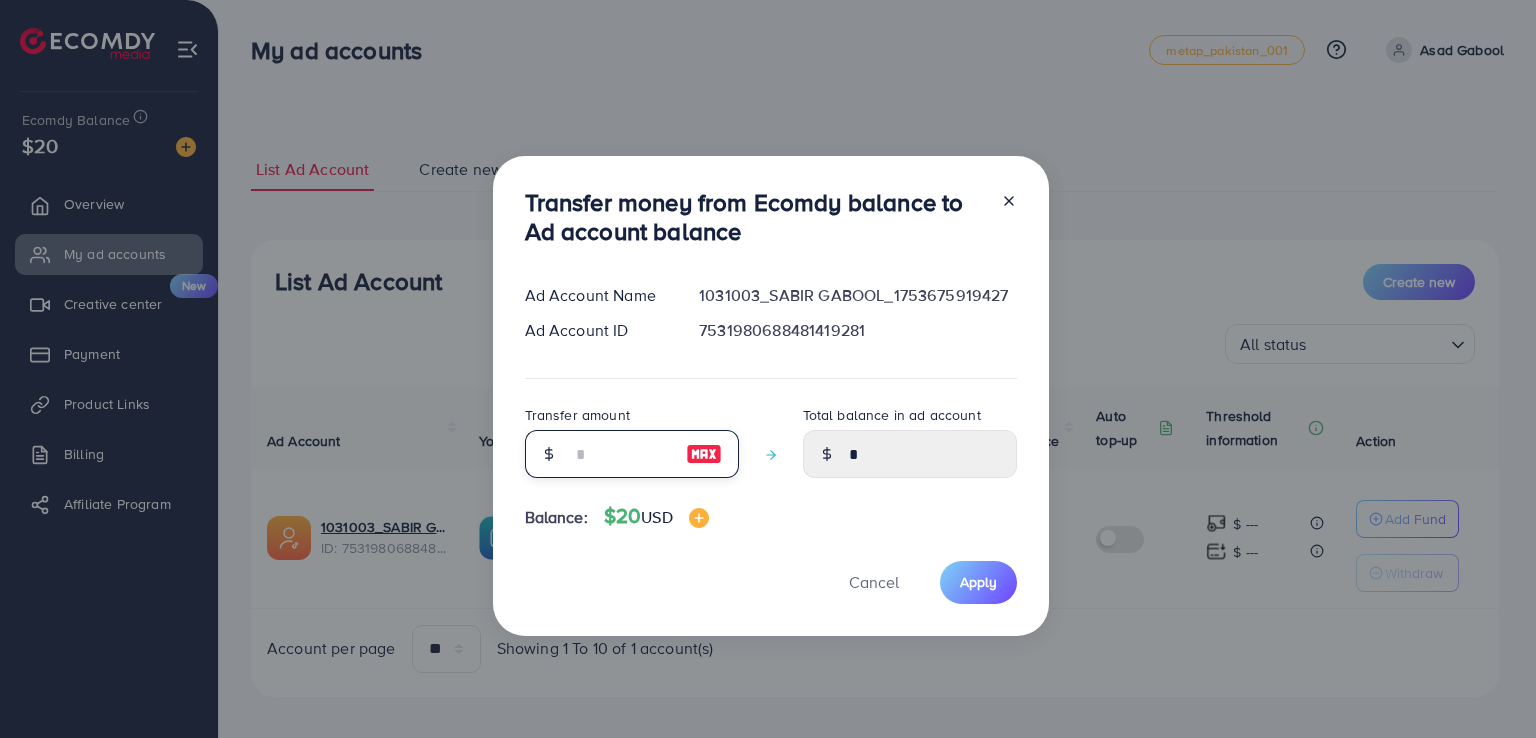type on "*" 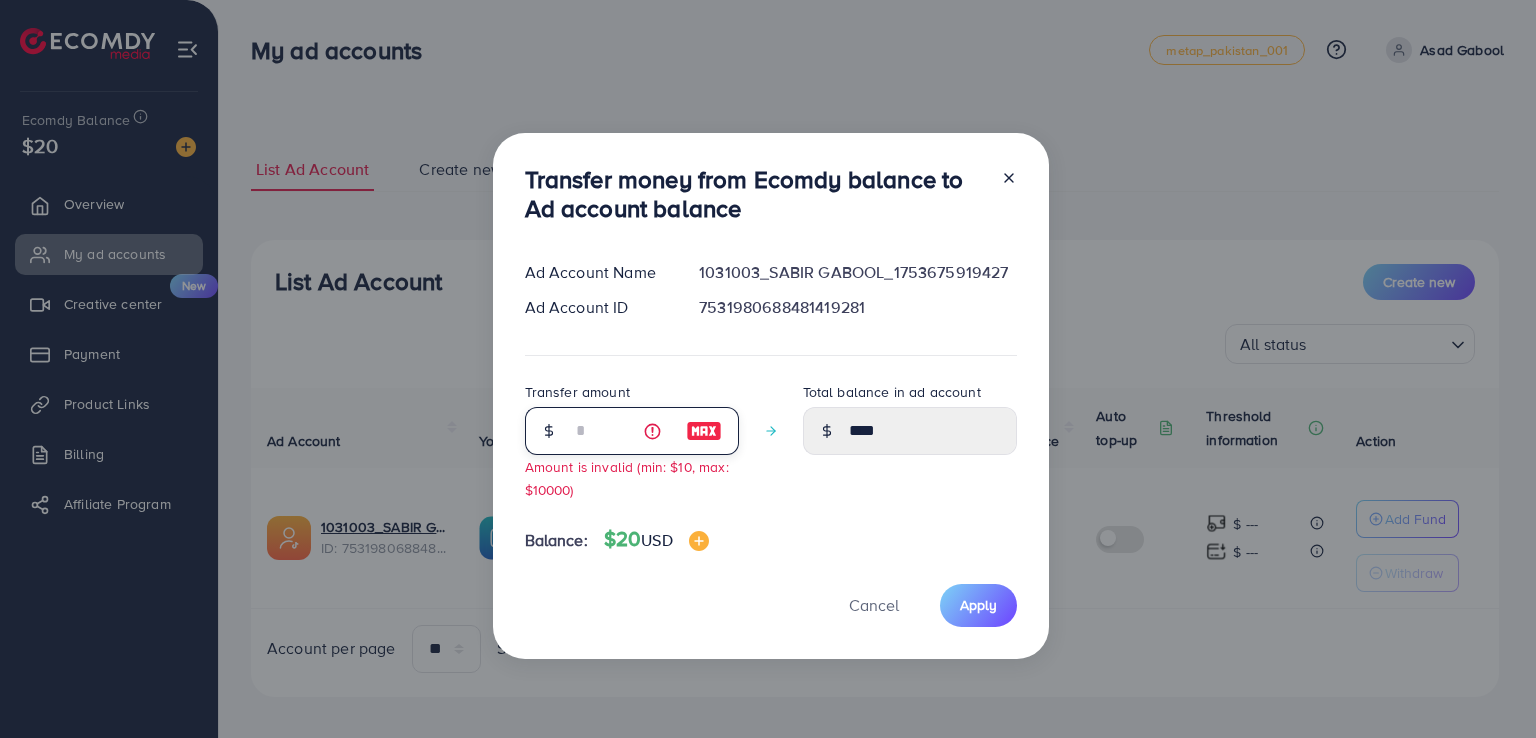 type on "**" 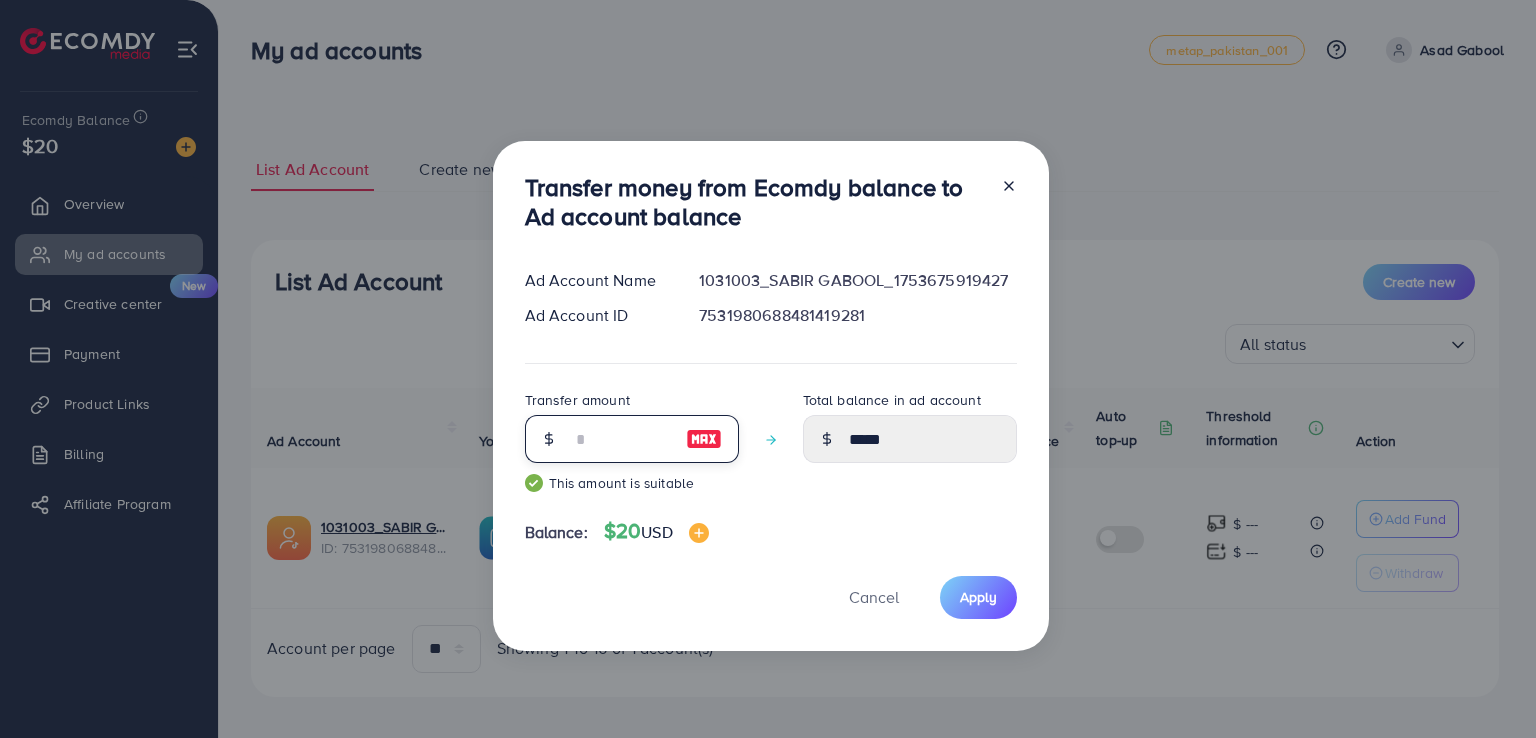type on "*" 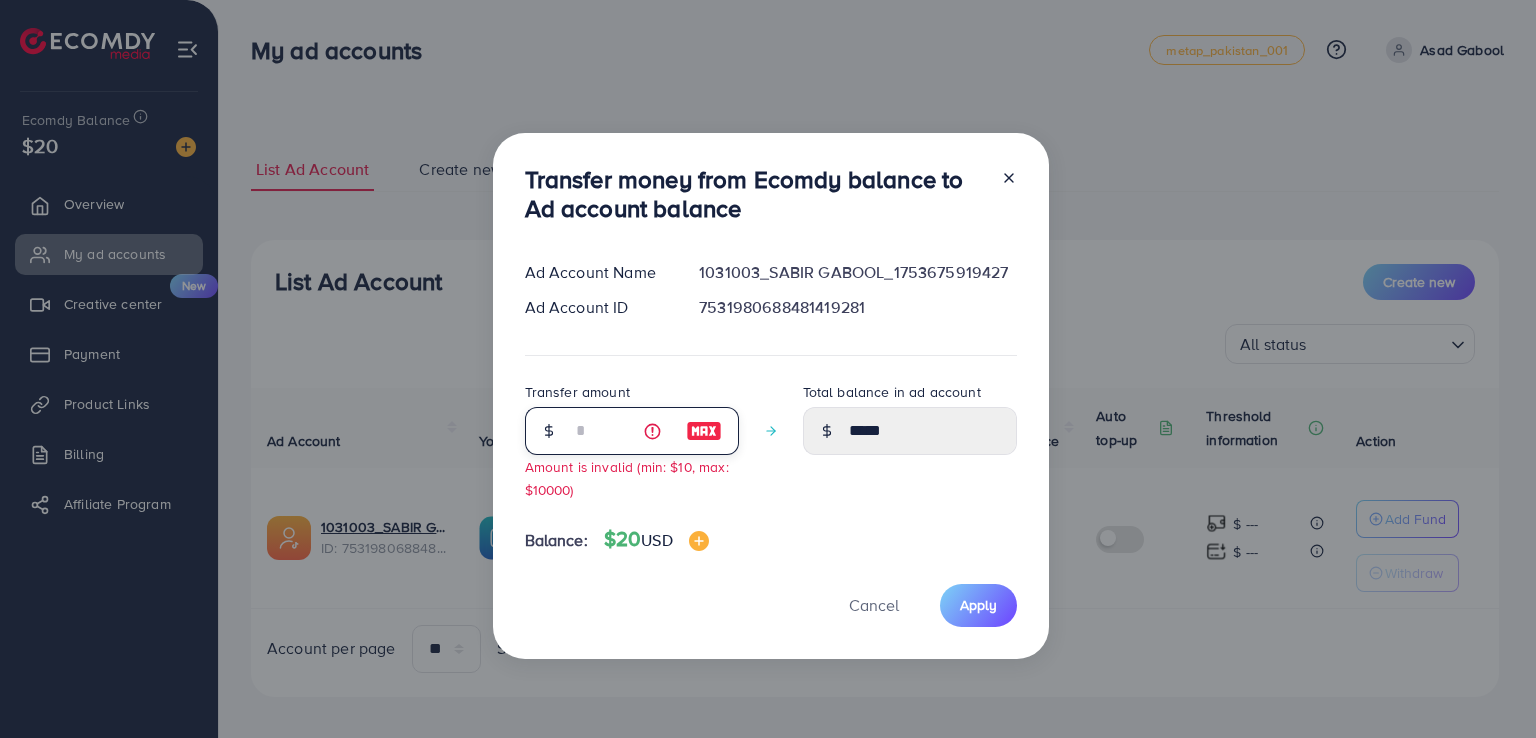 type on "****" 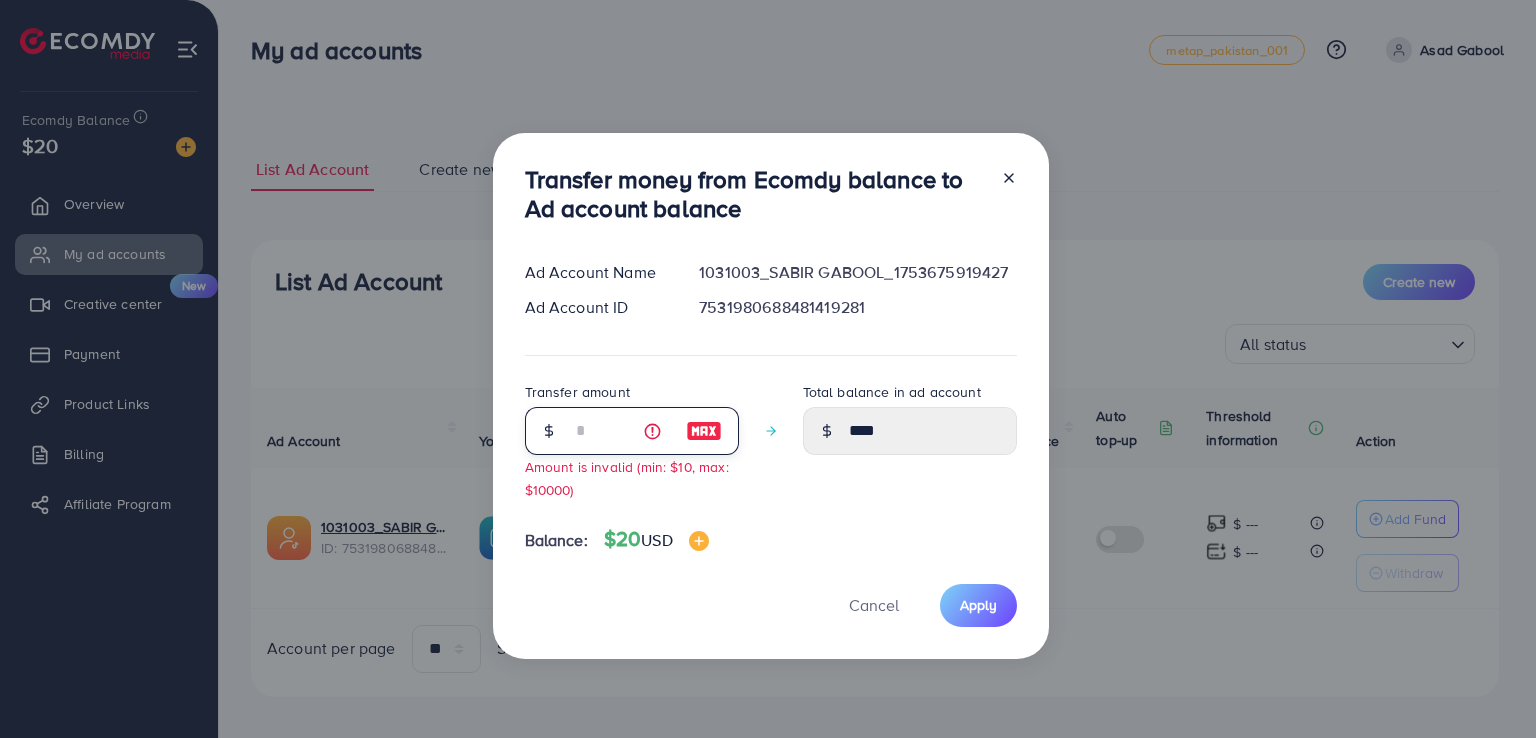 type 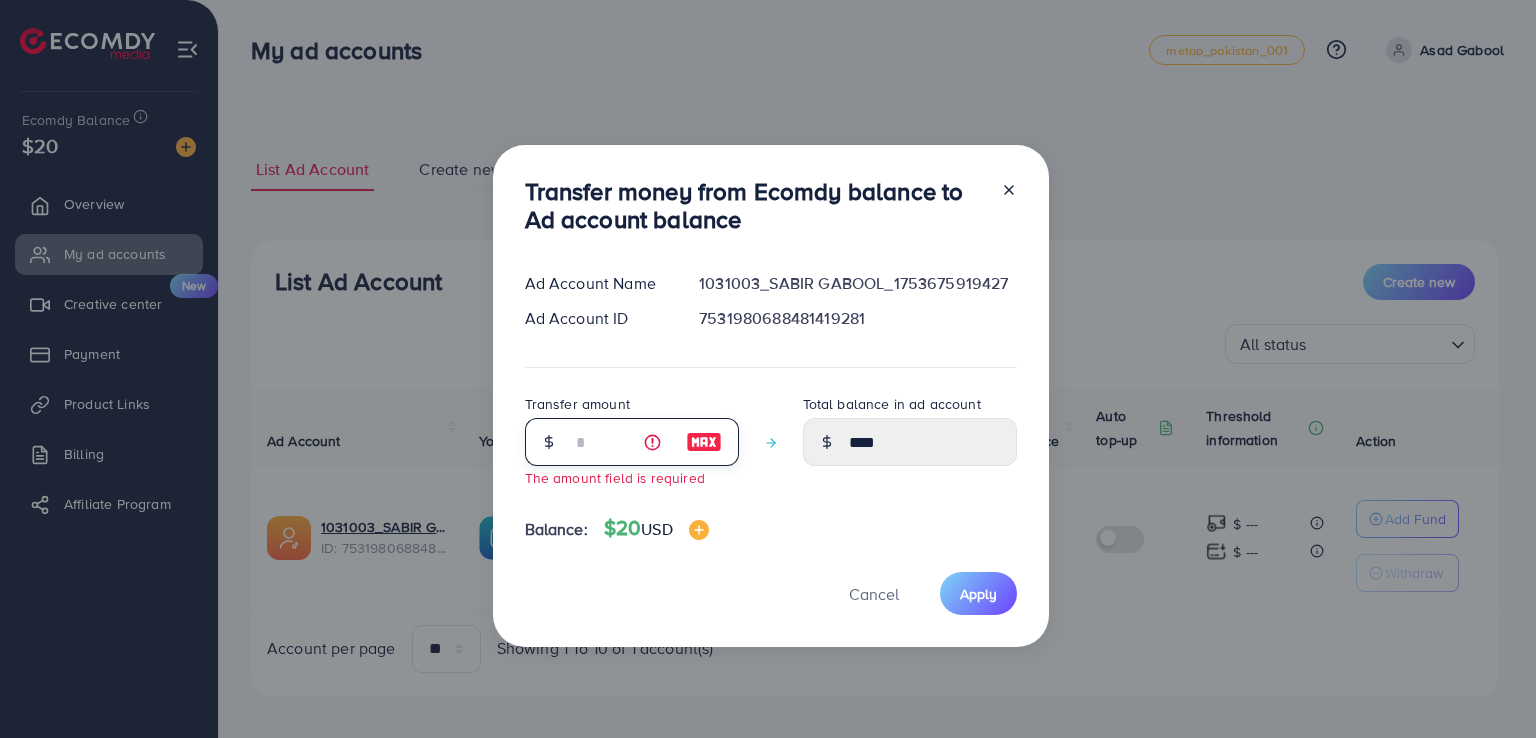 type on "****" 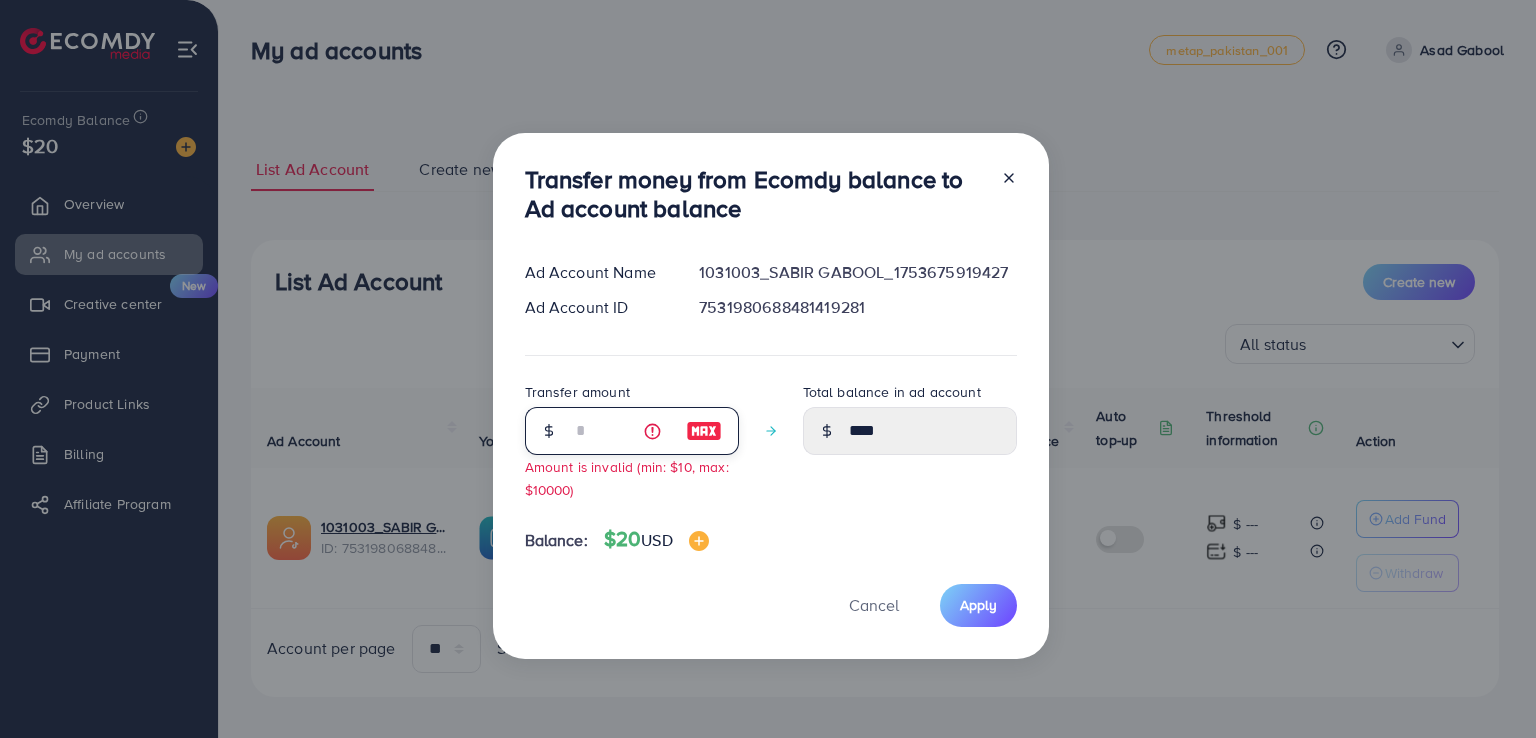 type on "**" 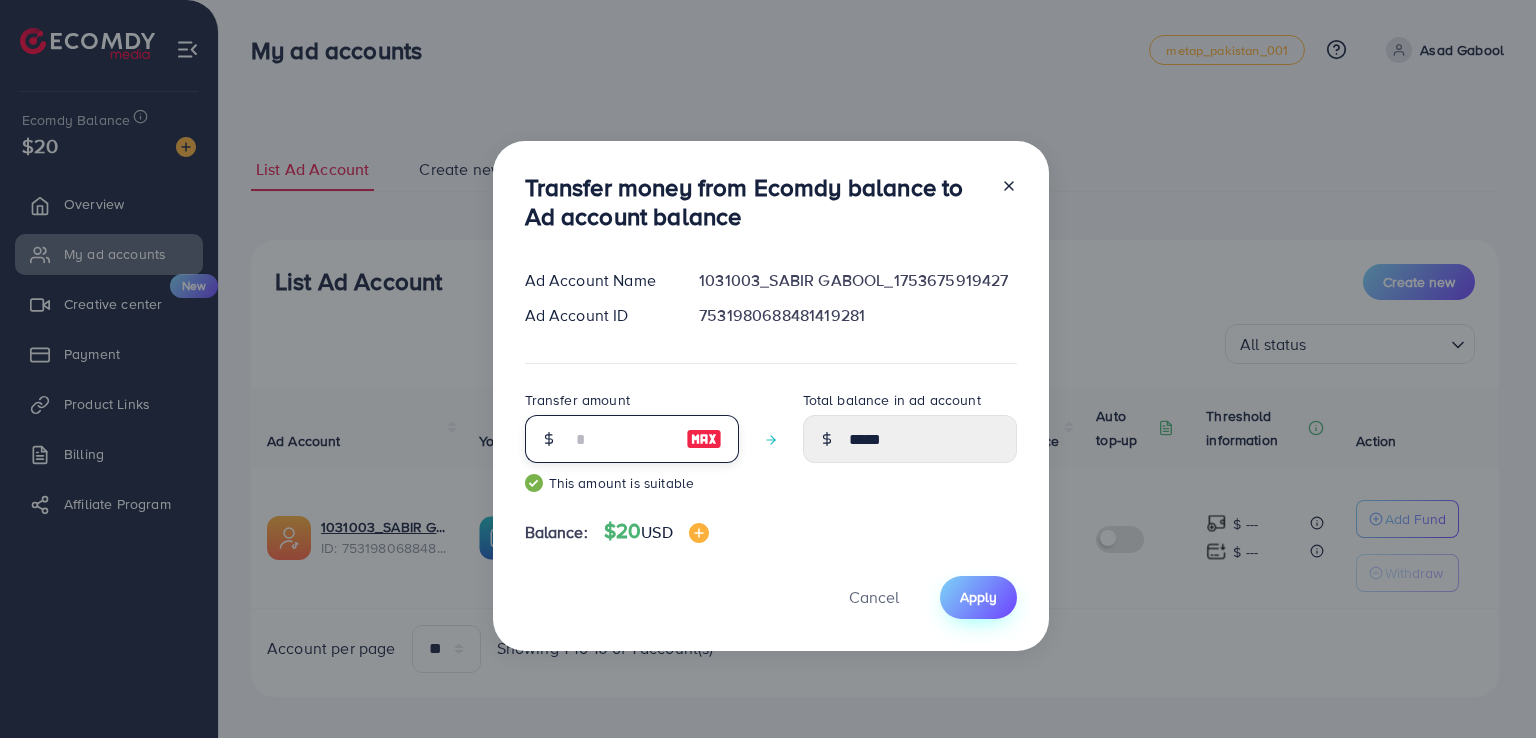 type on "**" 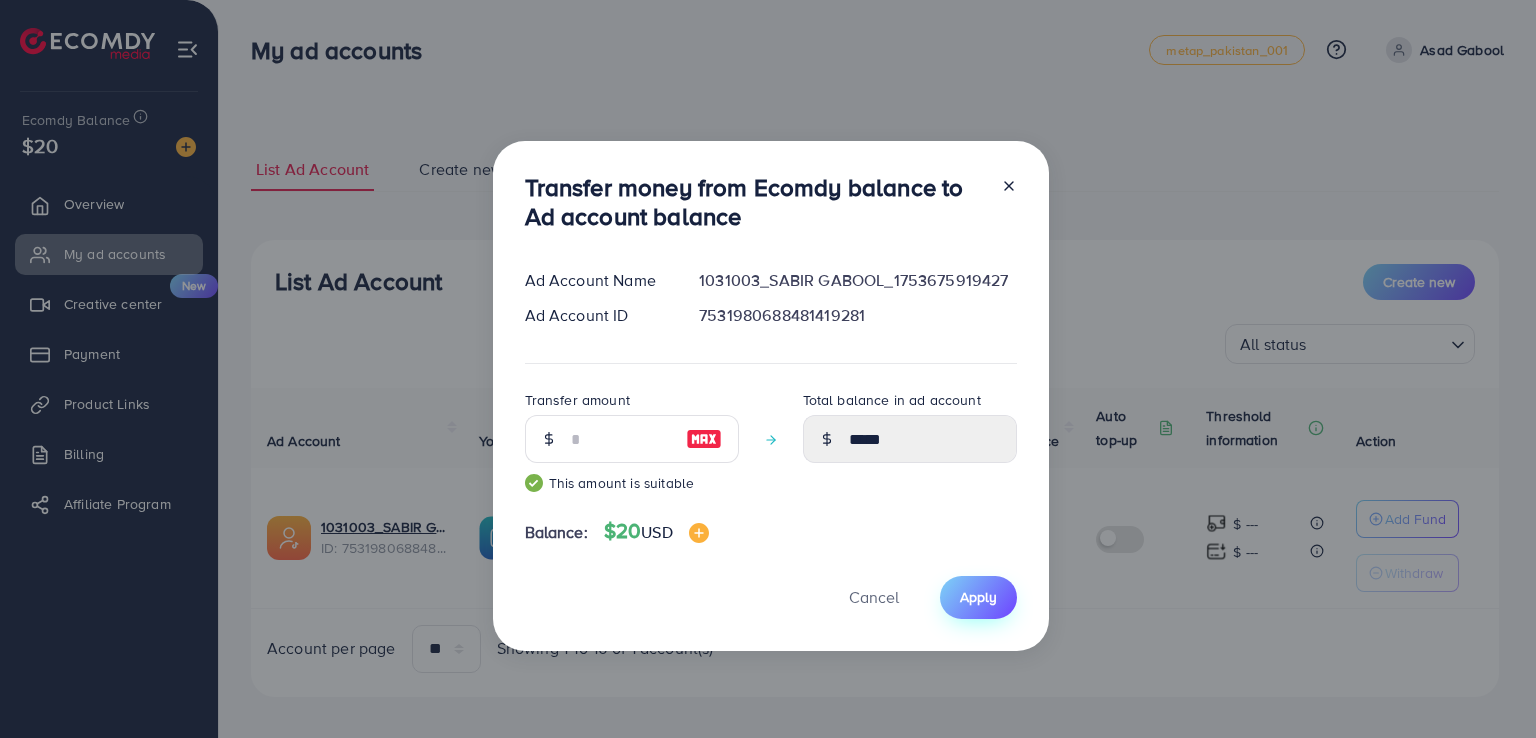 click on "Apply" at bounding box center (978, 597) 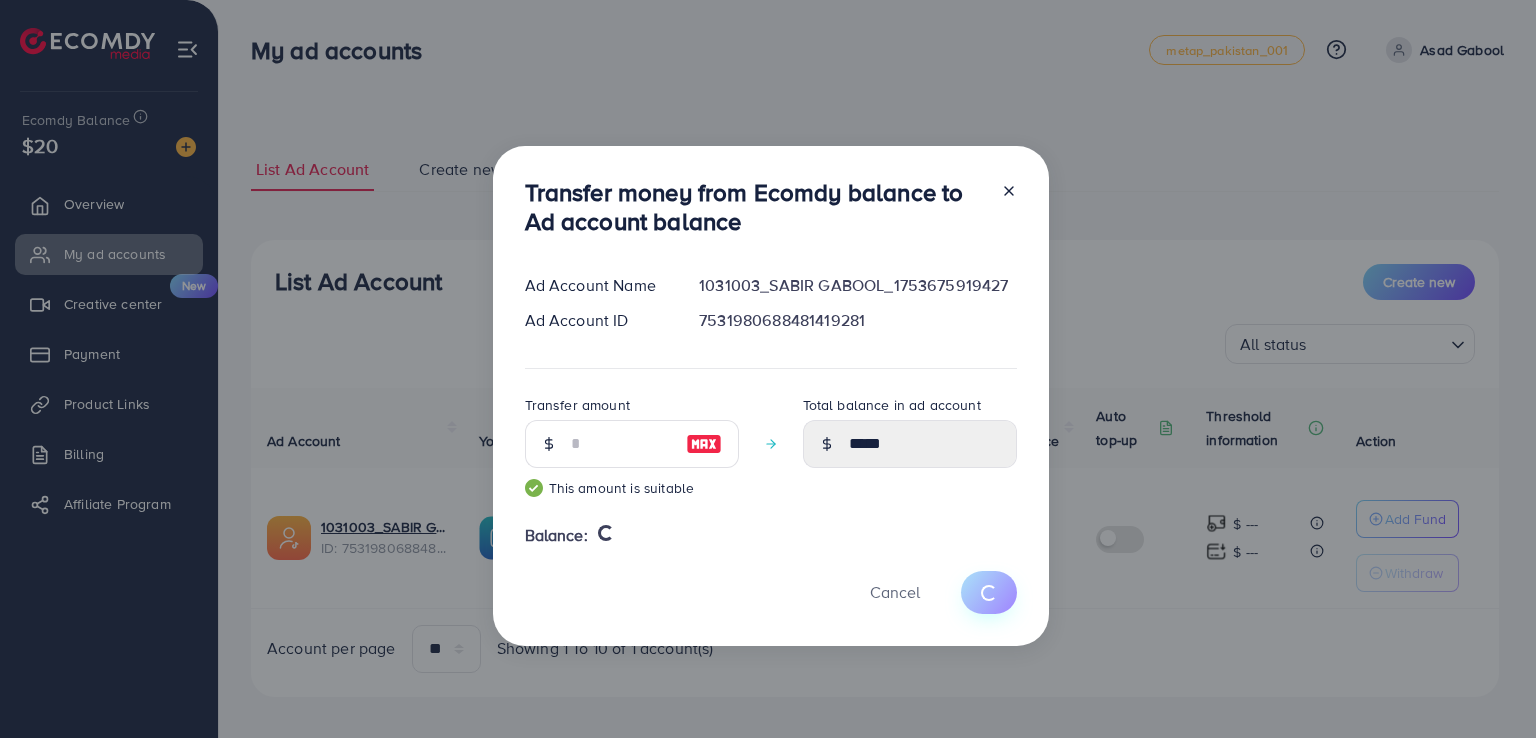 type 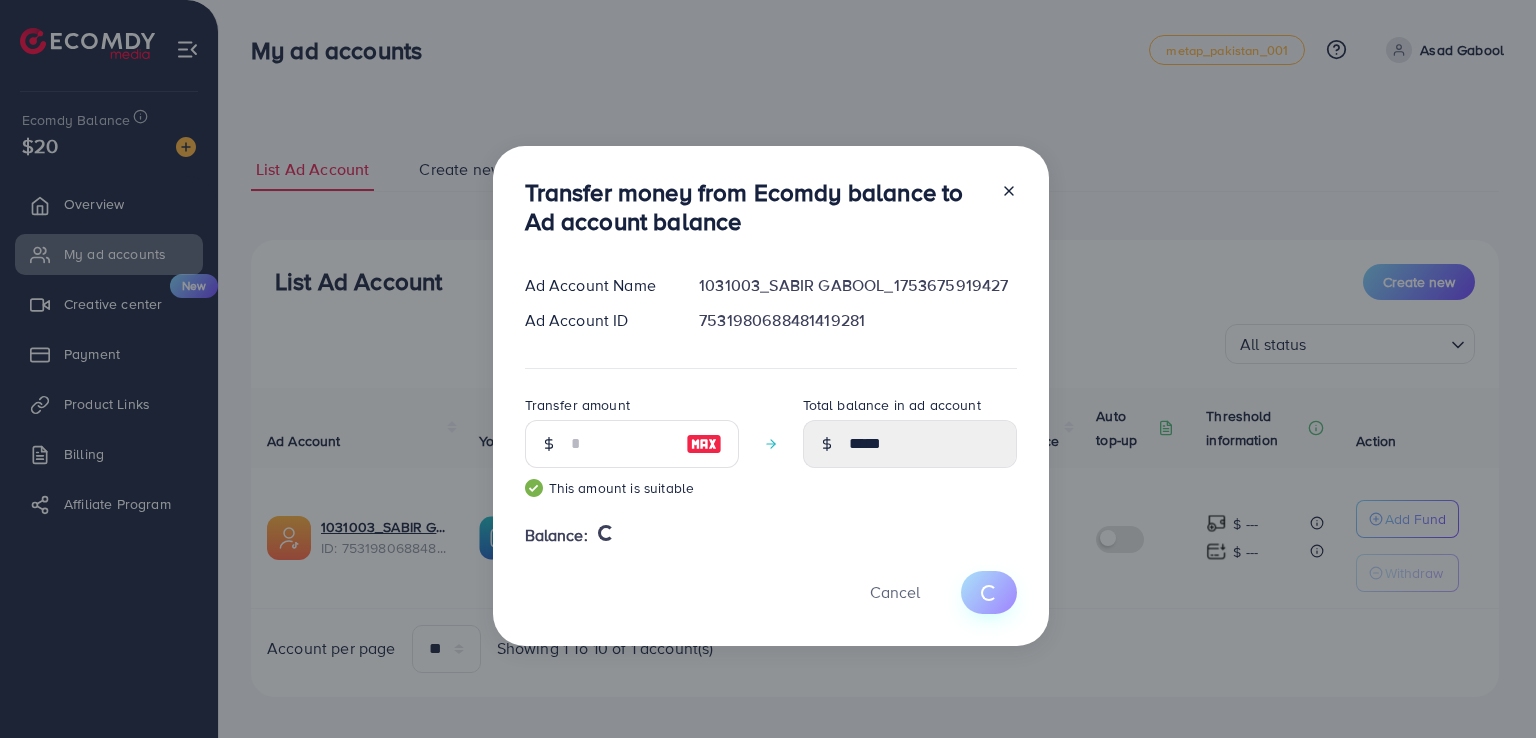 type on "*" 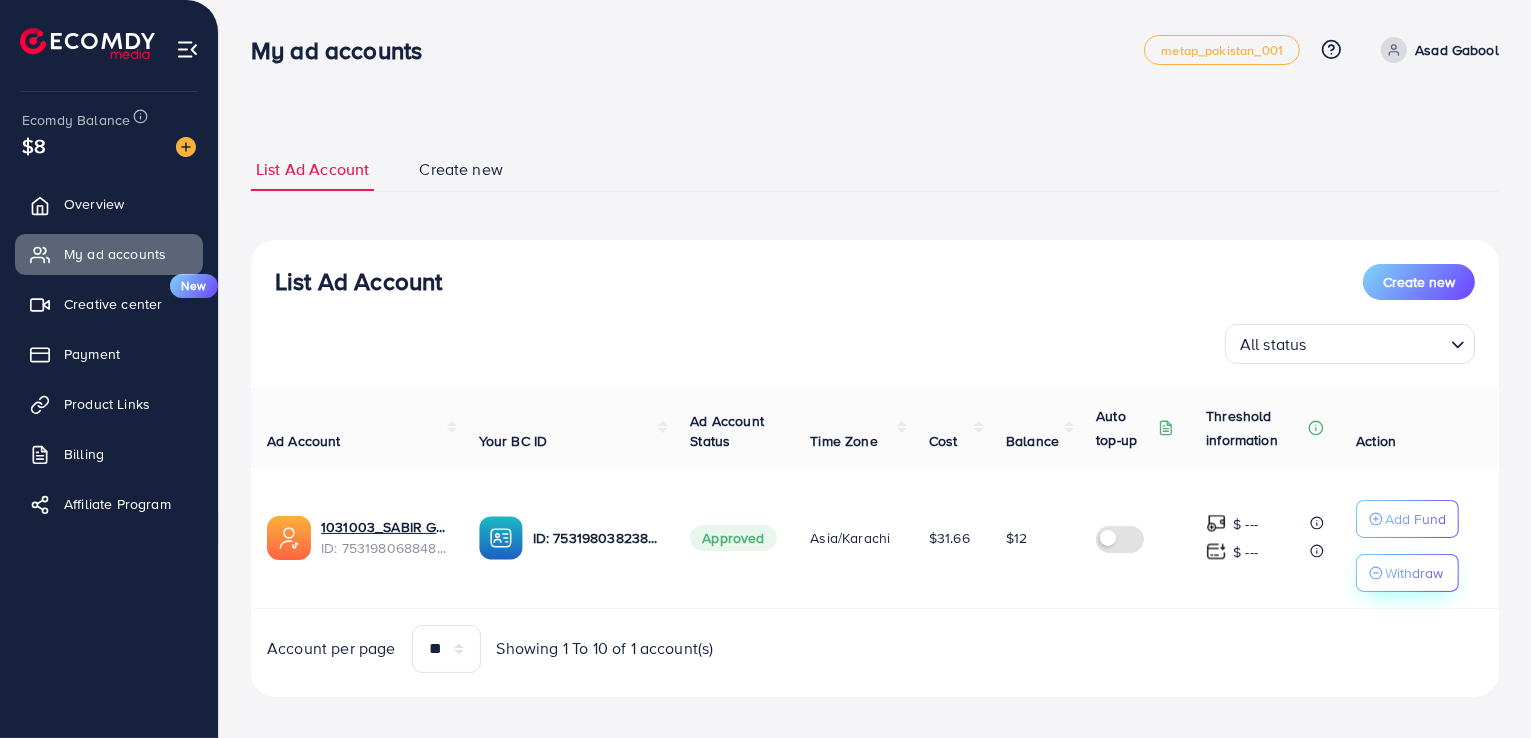 click on "Withdraw" at bounding box center (1414, 573) 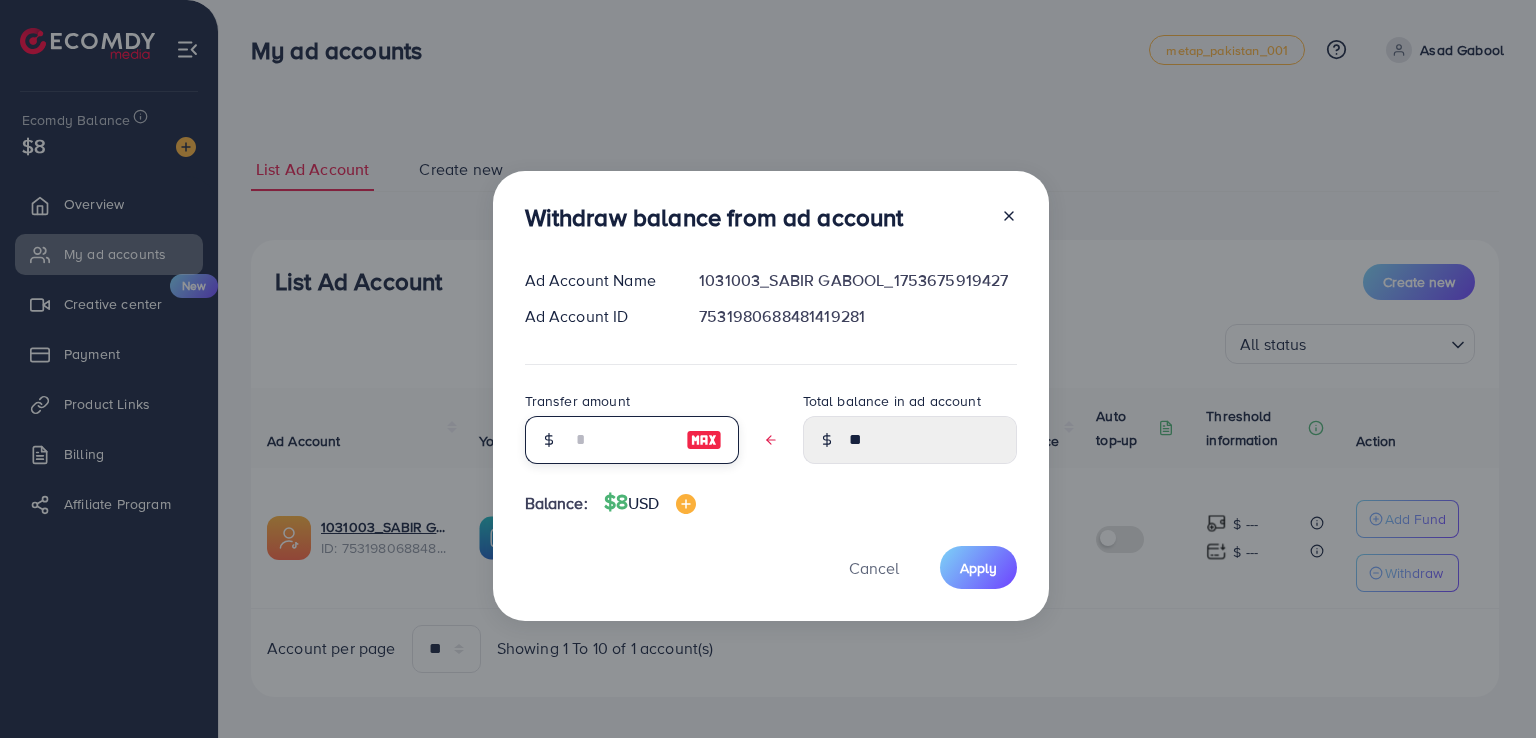 click at bounding box center (621, 440) 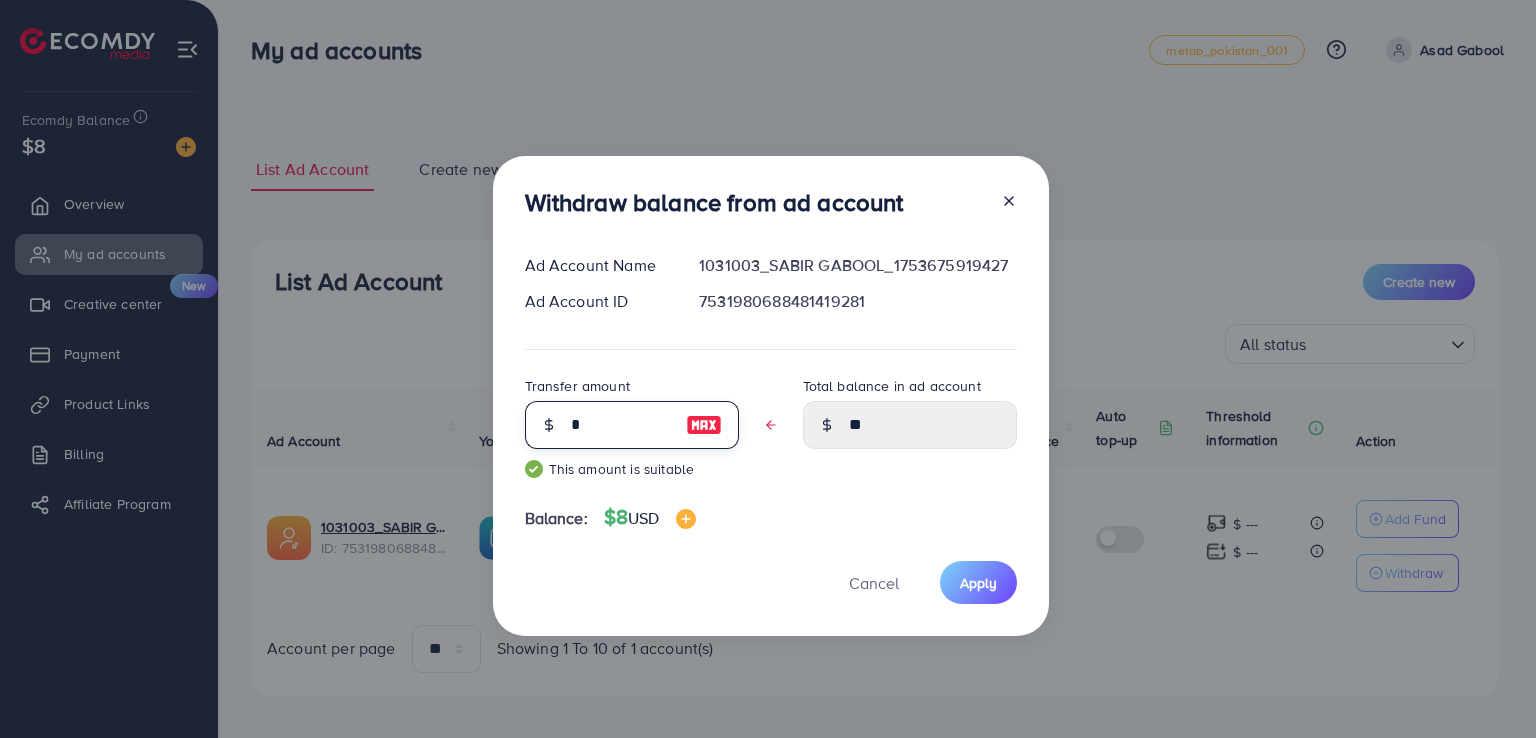 type on "*****" 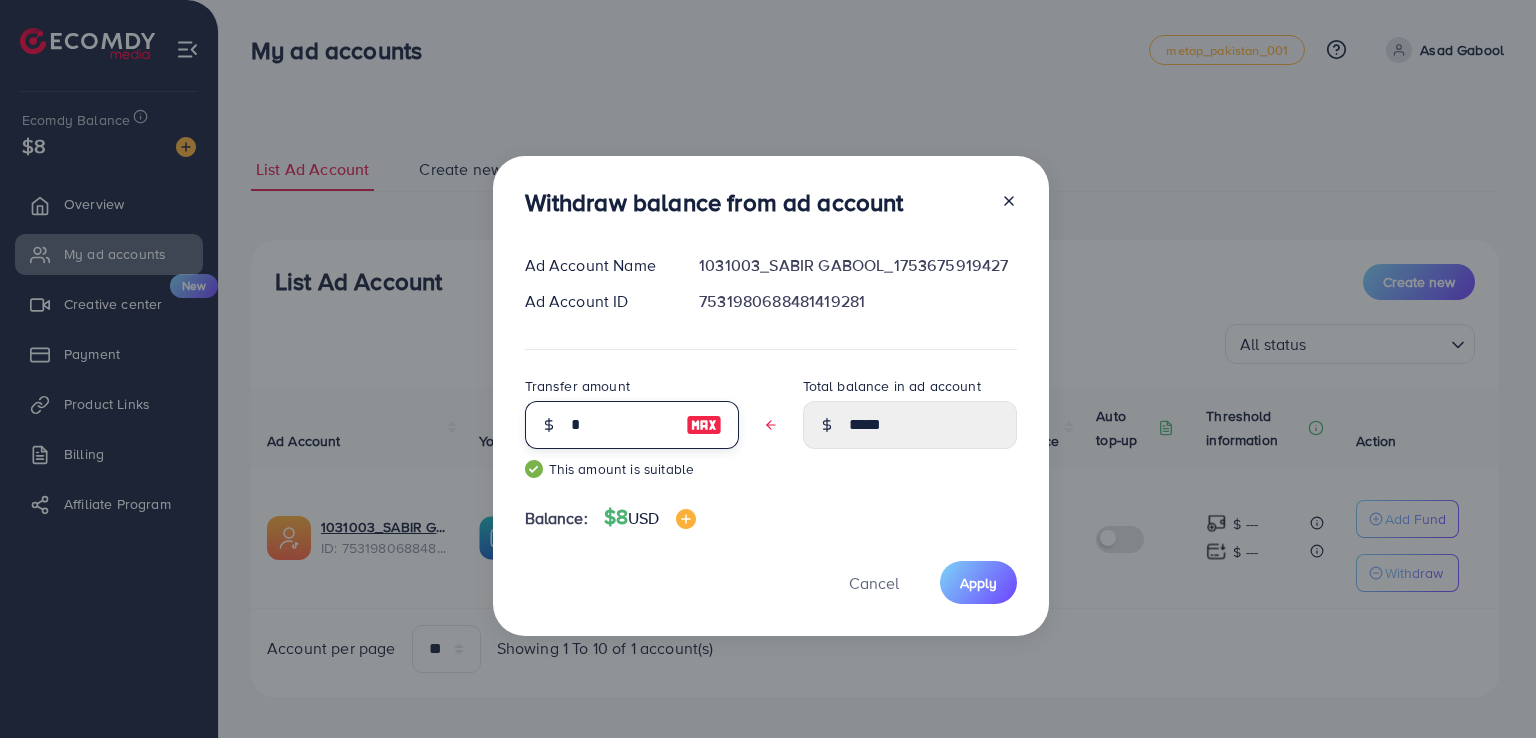 type on "**" 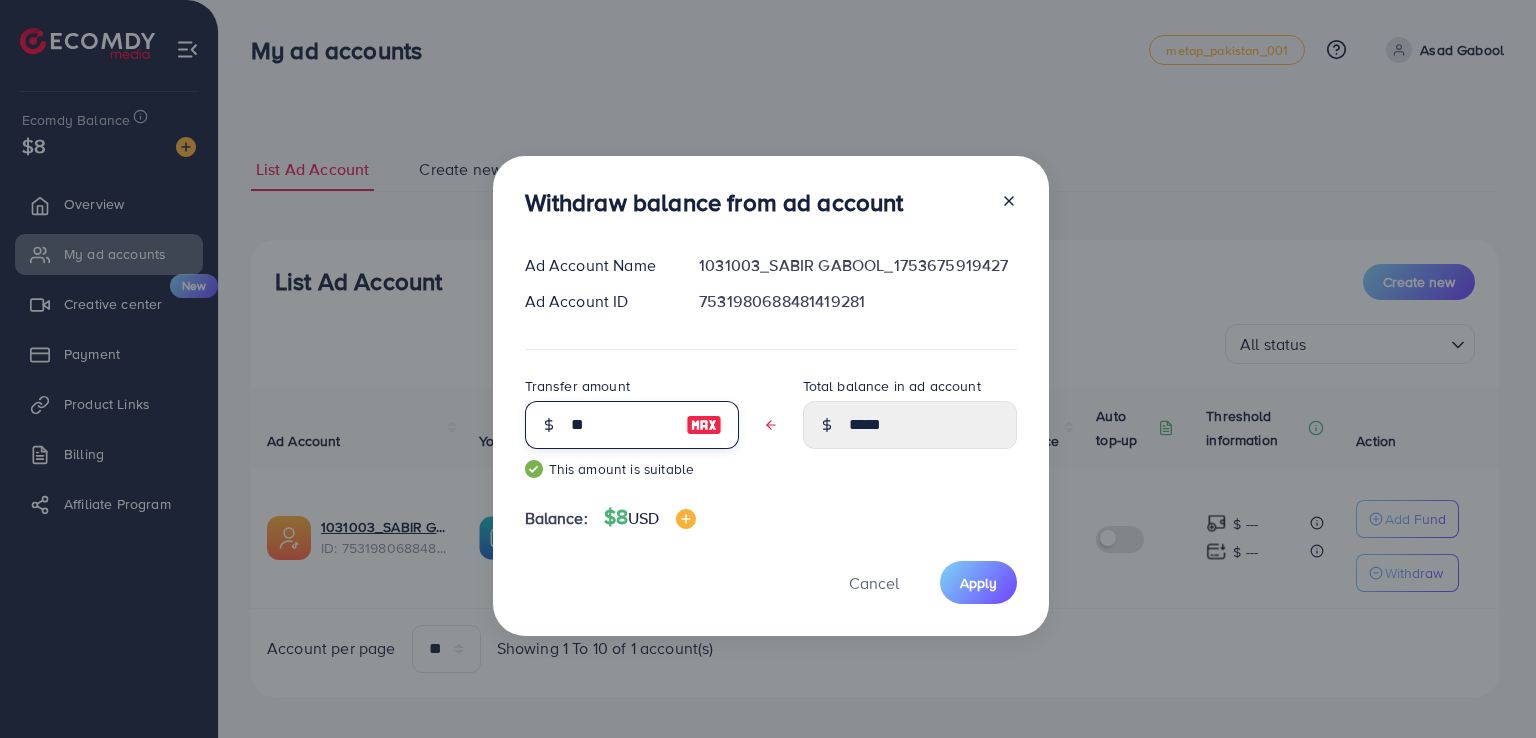 type on "****" 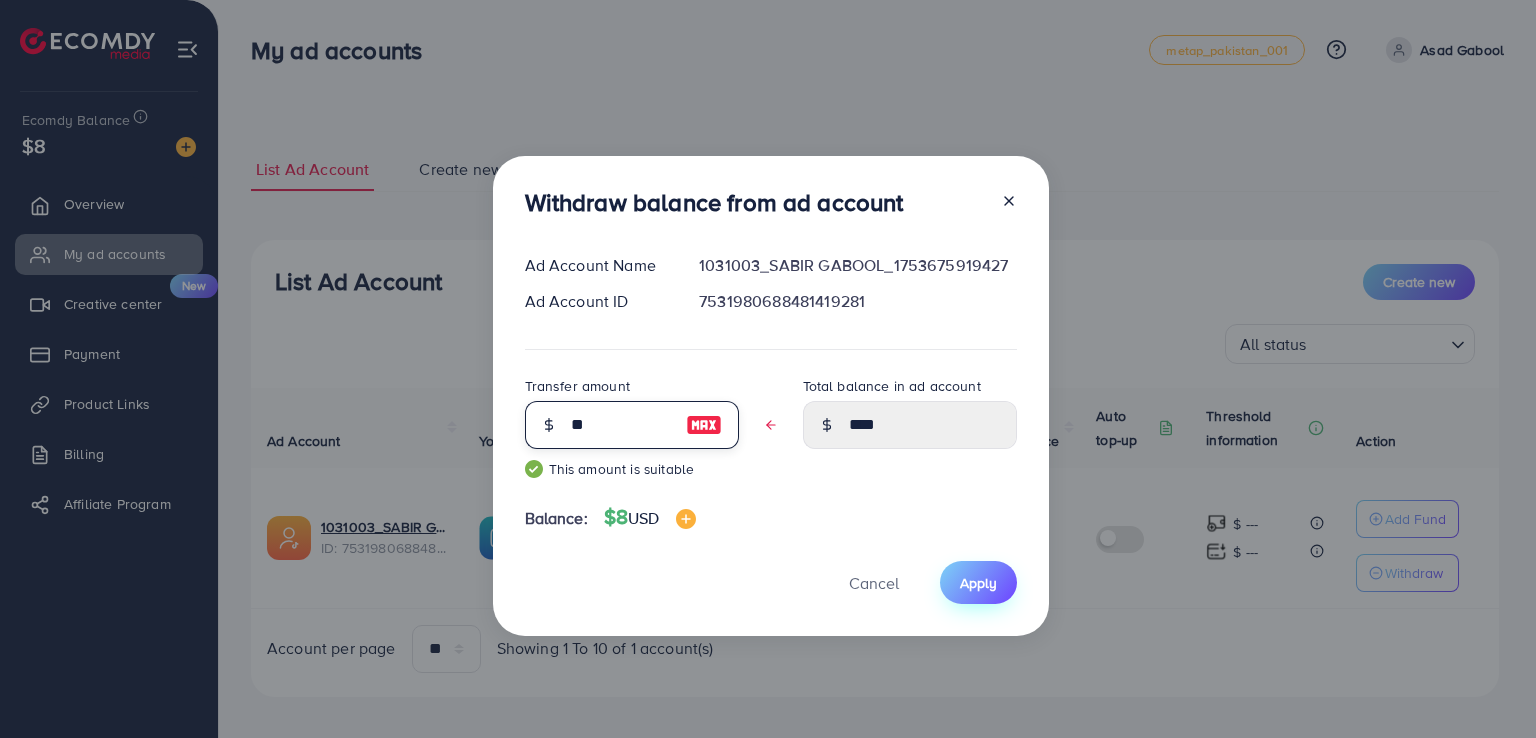 type on "**" 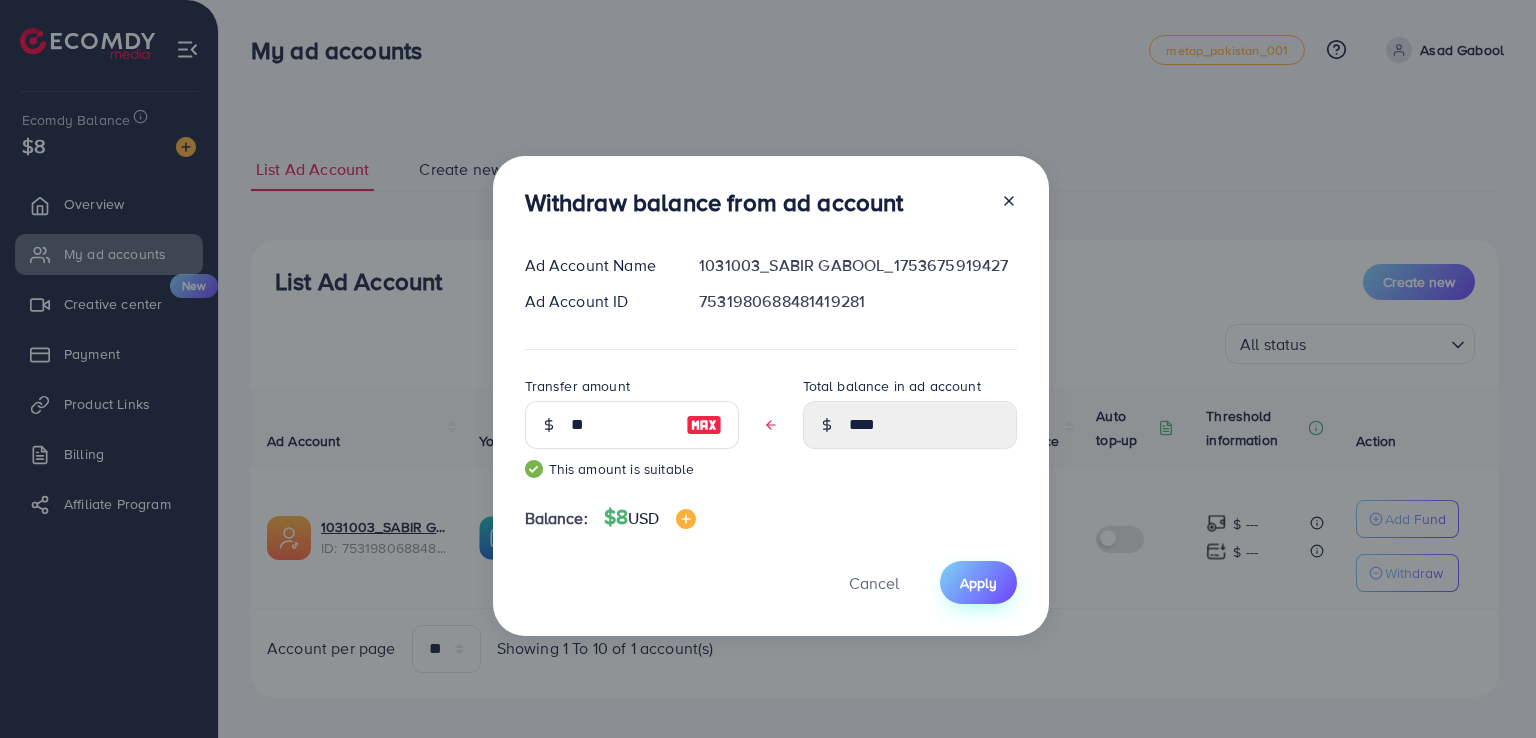 click on "Apply" at bounding box center (978, 583) 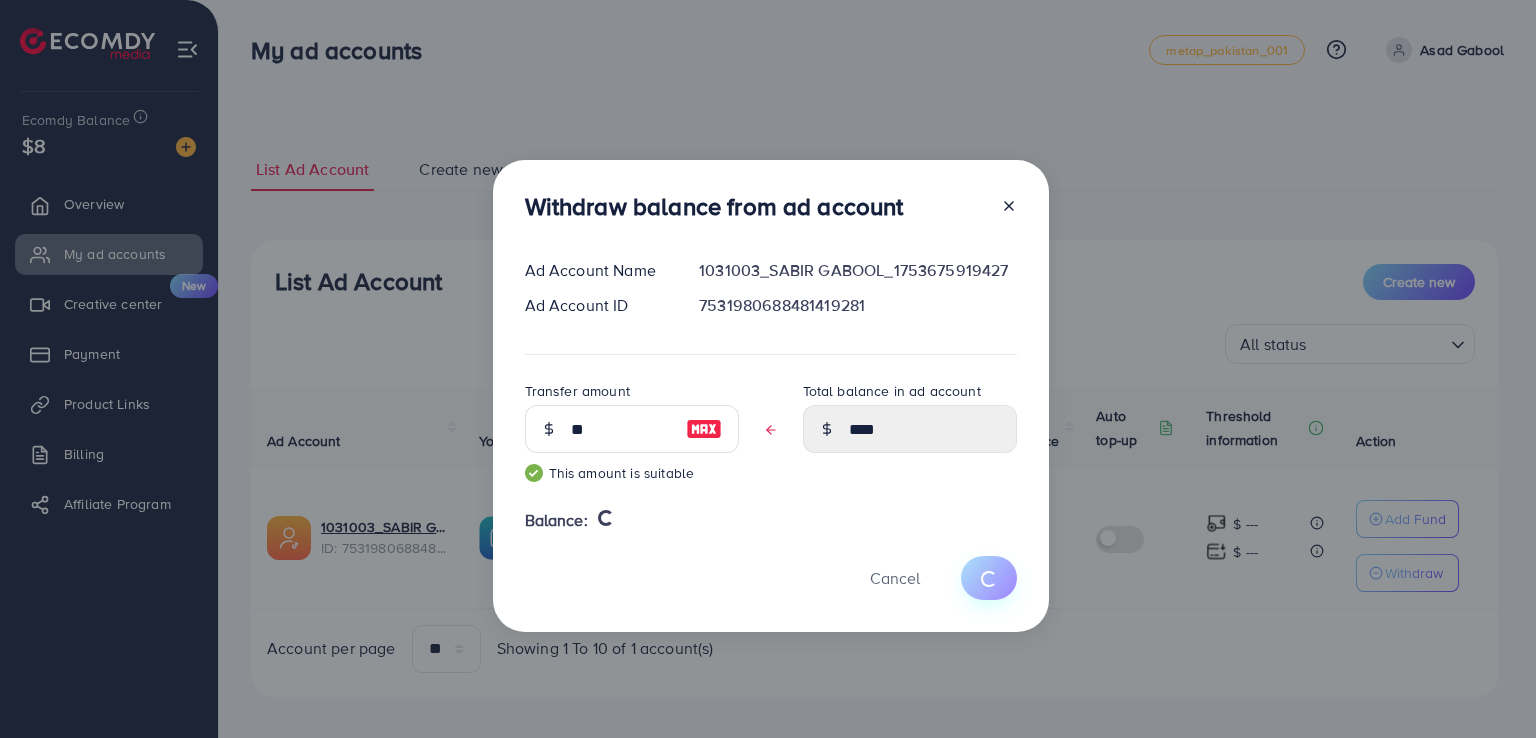 type 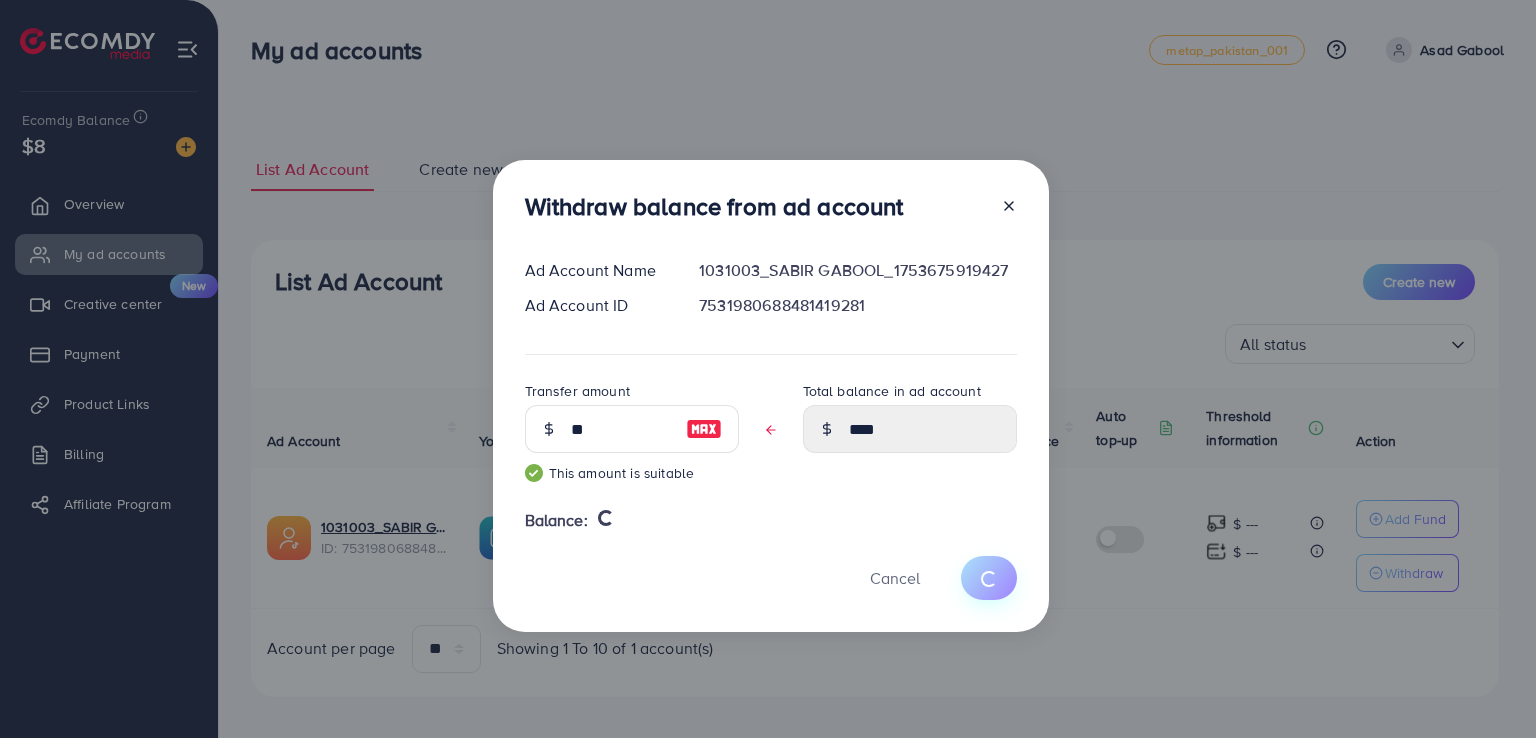 type on "**" 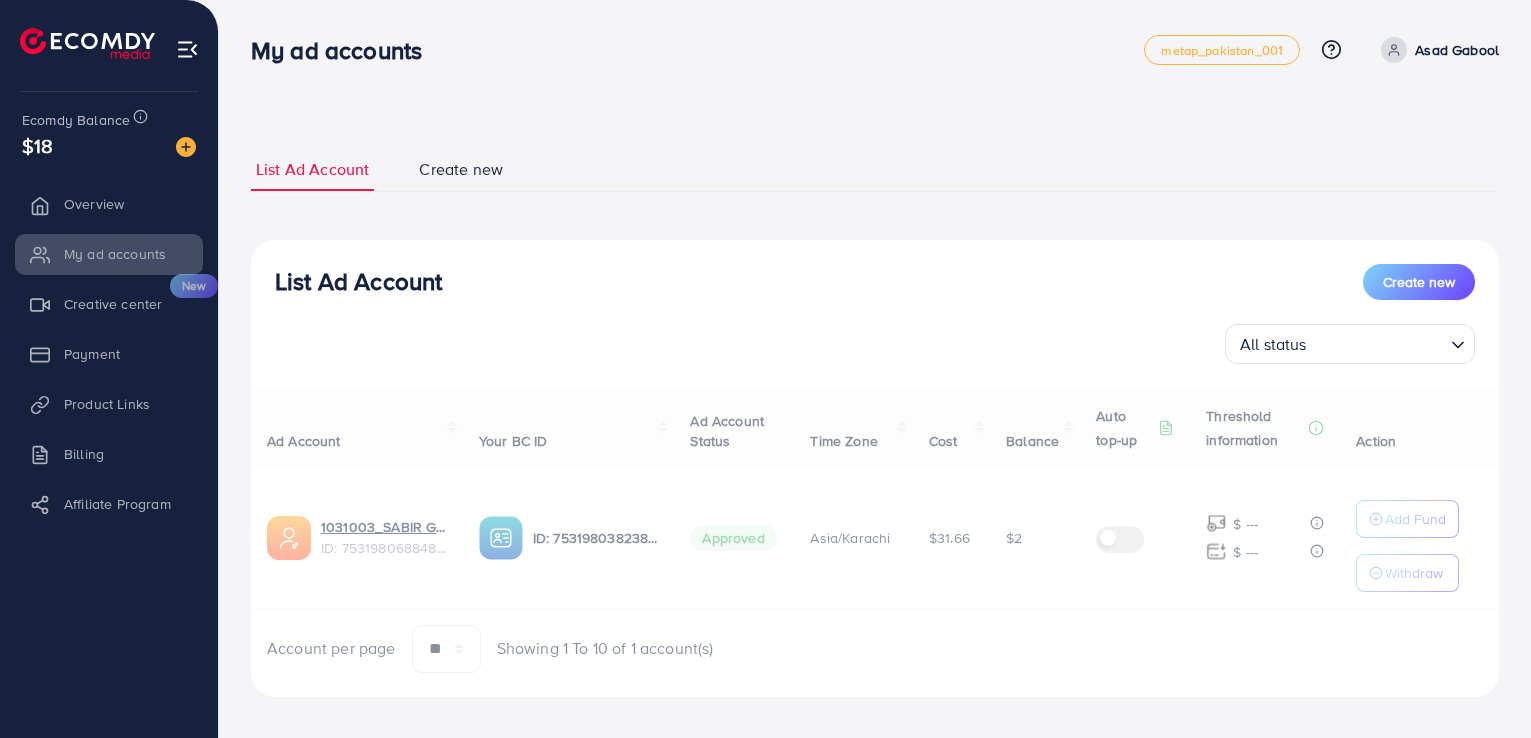 scroll, scrollTop: 0, scrollLeft: 0, axis: both 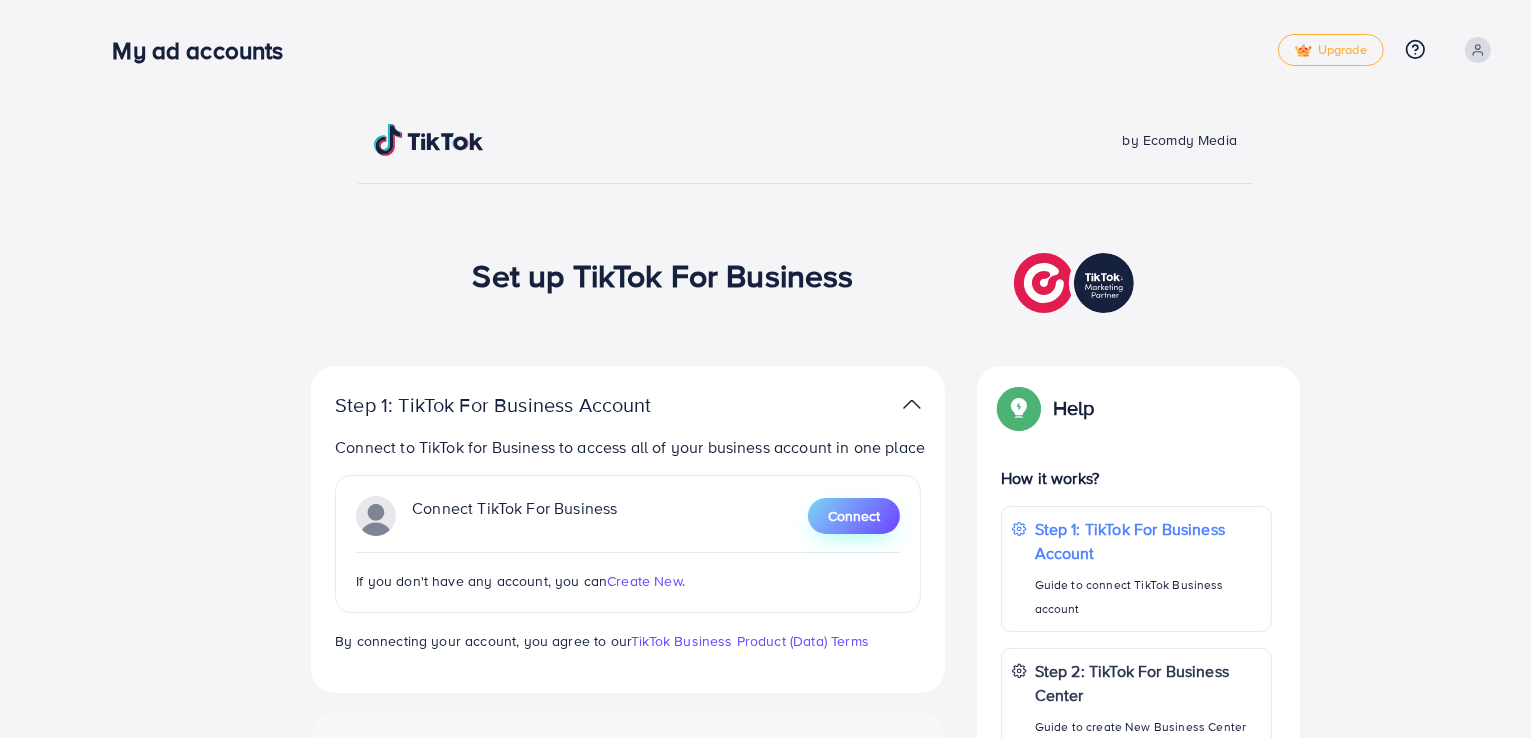 click on "Connect" at bounding box center [854, 516] 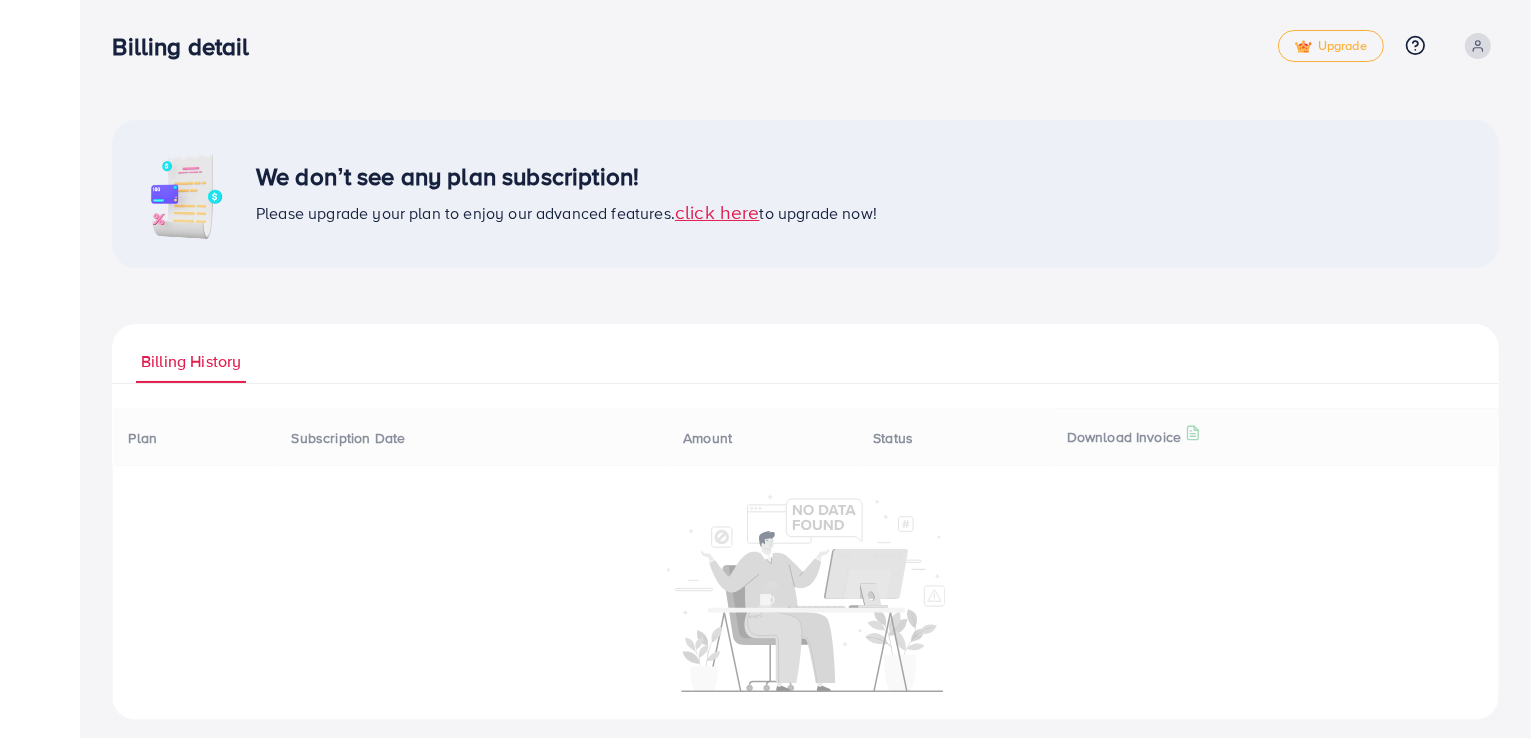 scroll, scrollTop: 0, scrollLeft: 0, axis: both 